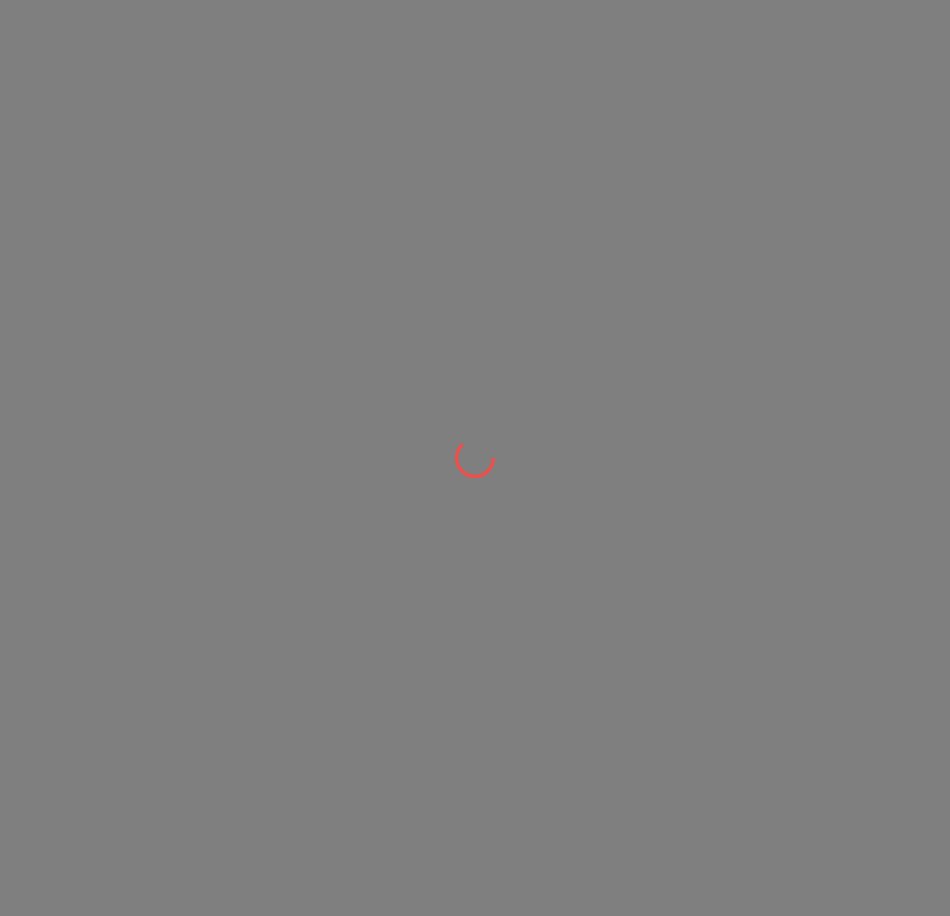scroll, scrollTop: 0, scrollLeft: 0, axis: both 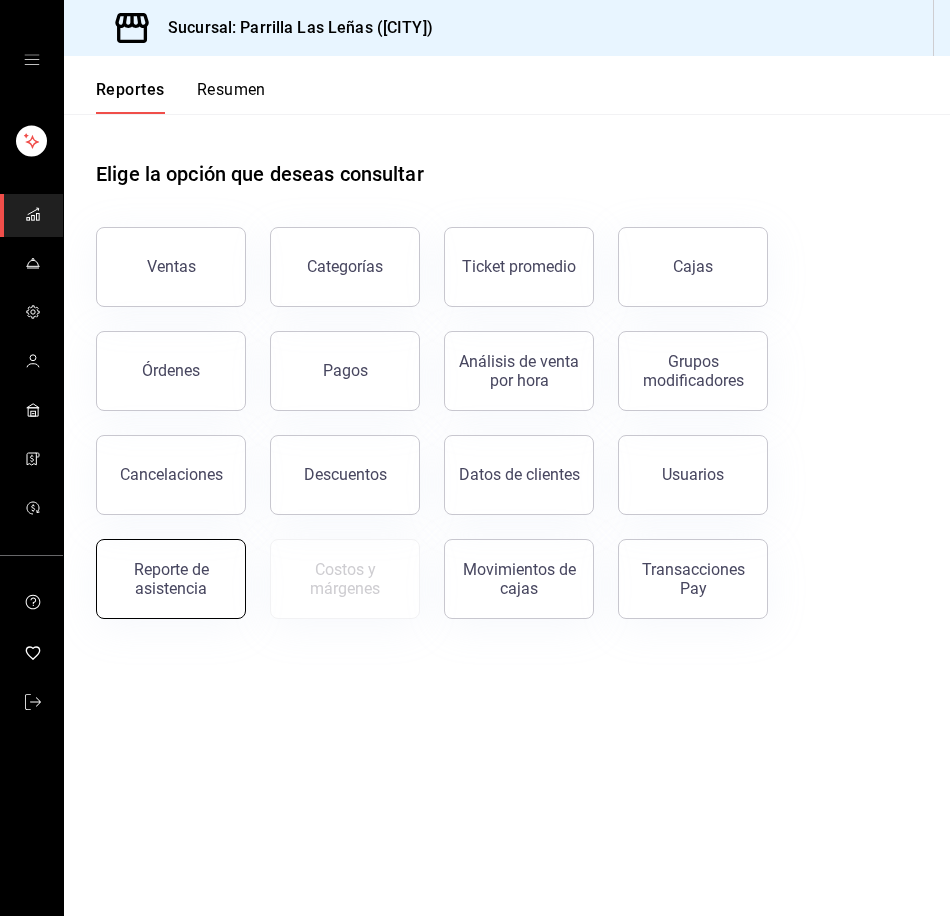 click on "Reporte de asistencia" at bounding box center (171, 579) 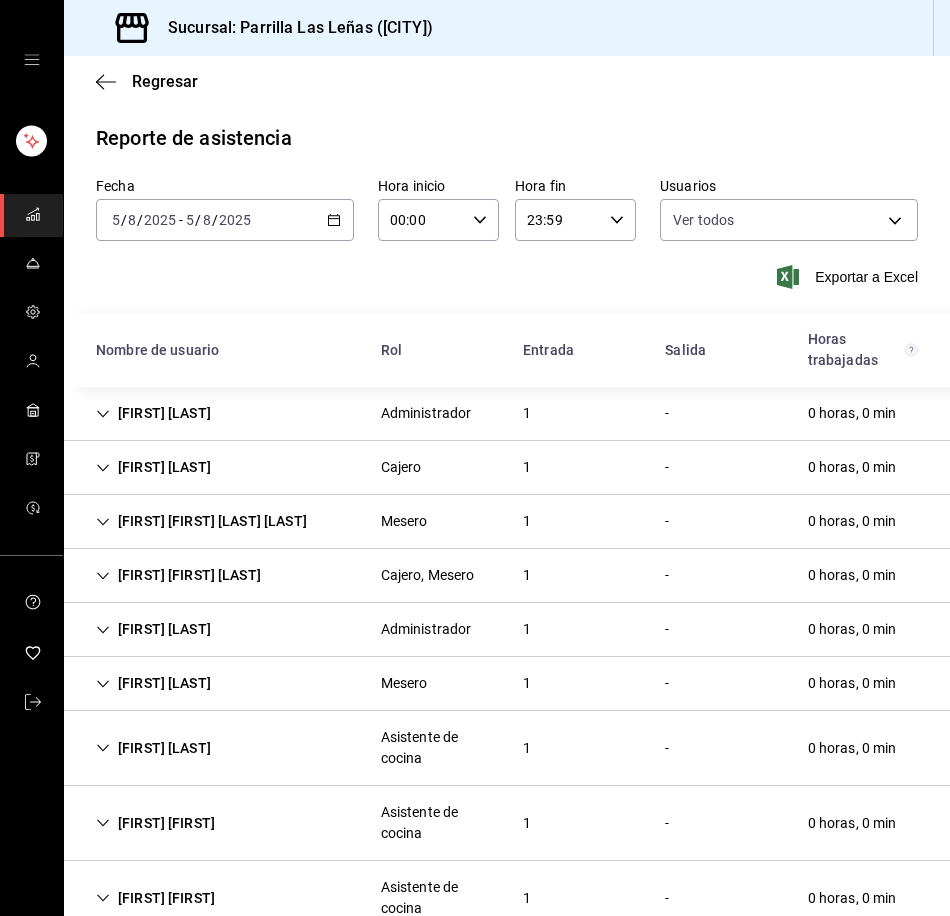 click 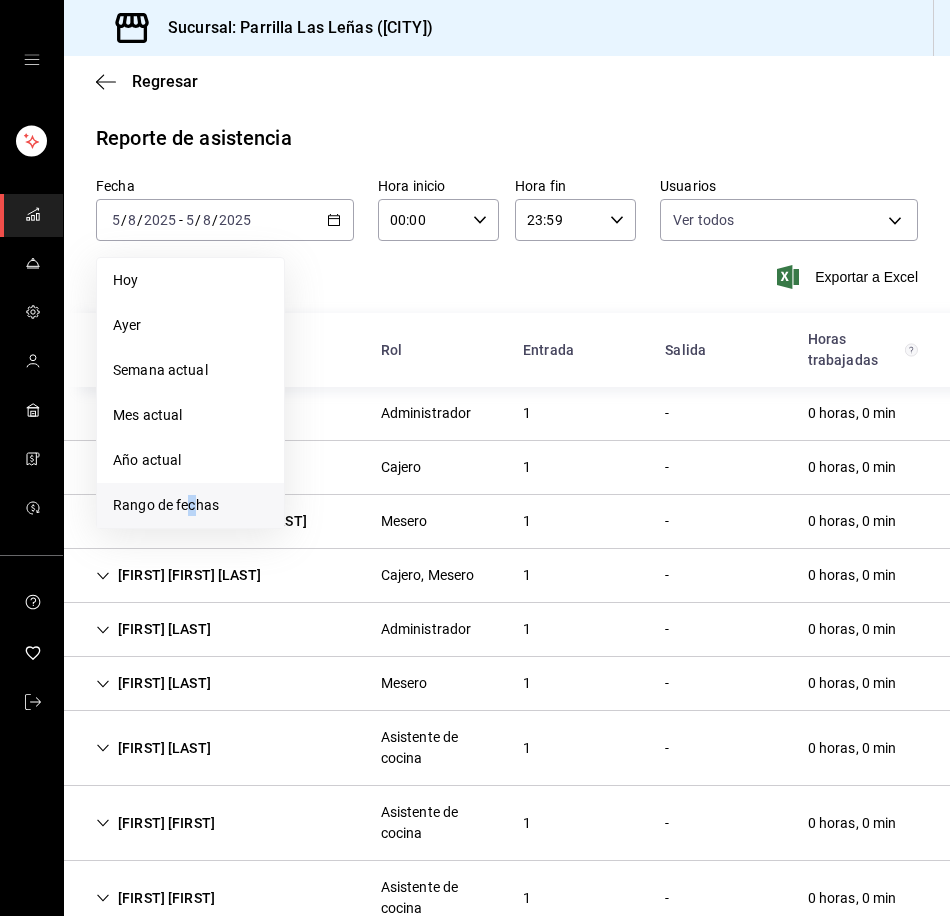 click on "Rango de fechas" at bounding box center (190, 505) 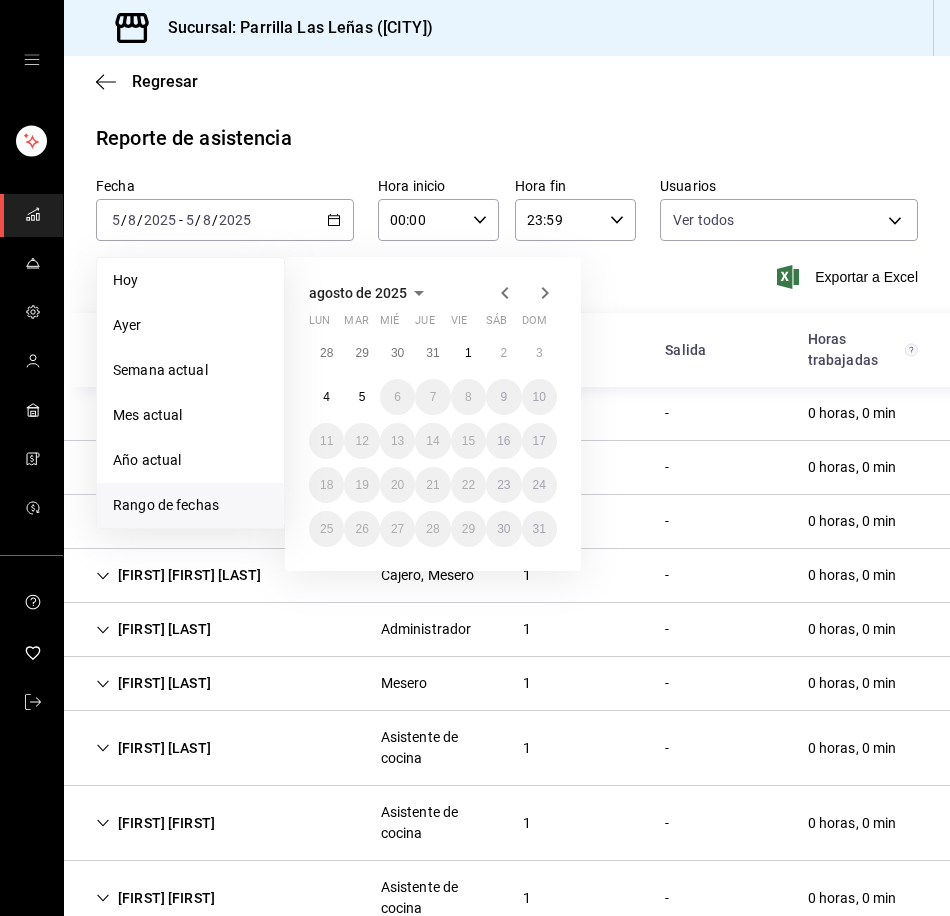 click 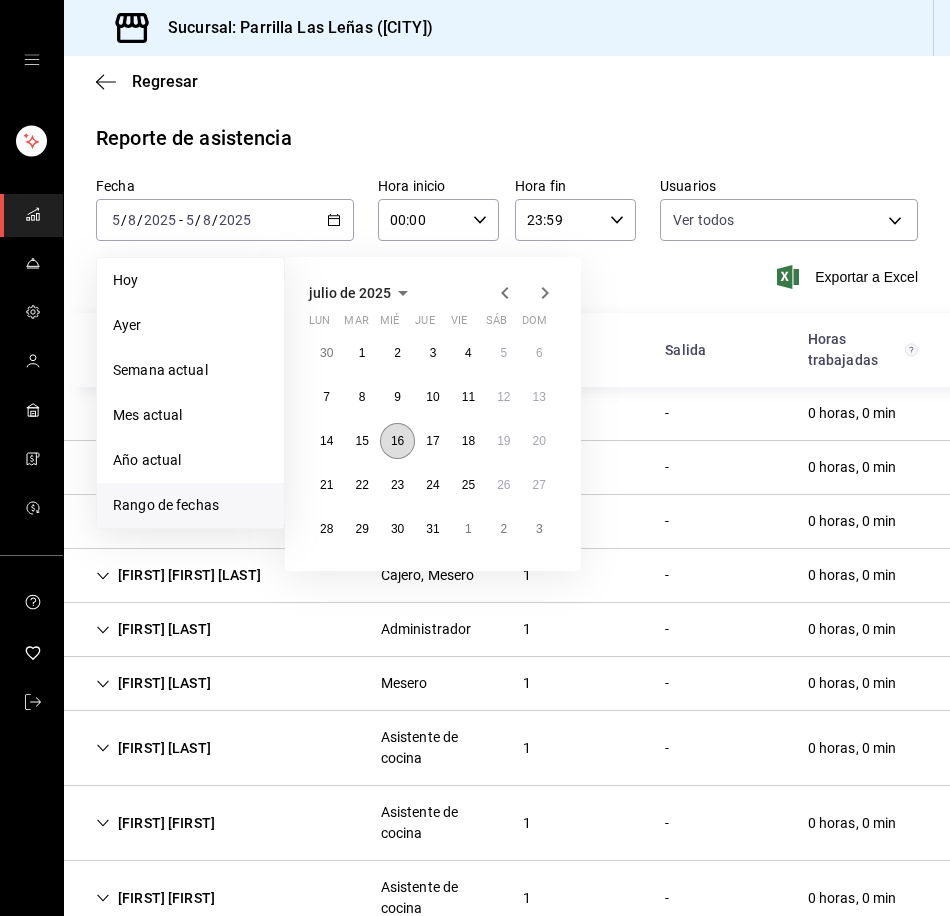 click on "16" at bounding box center (397, 441) 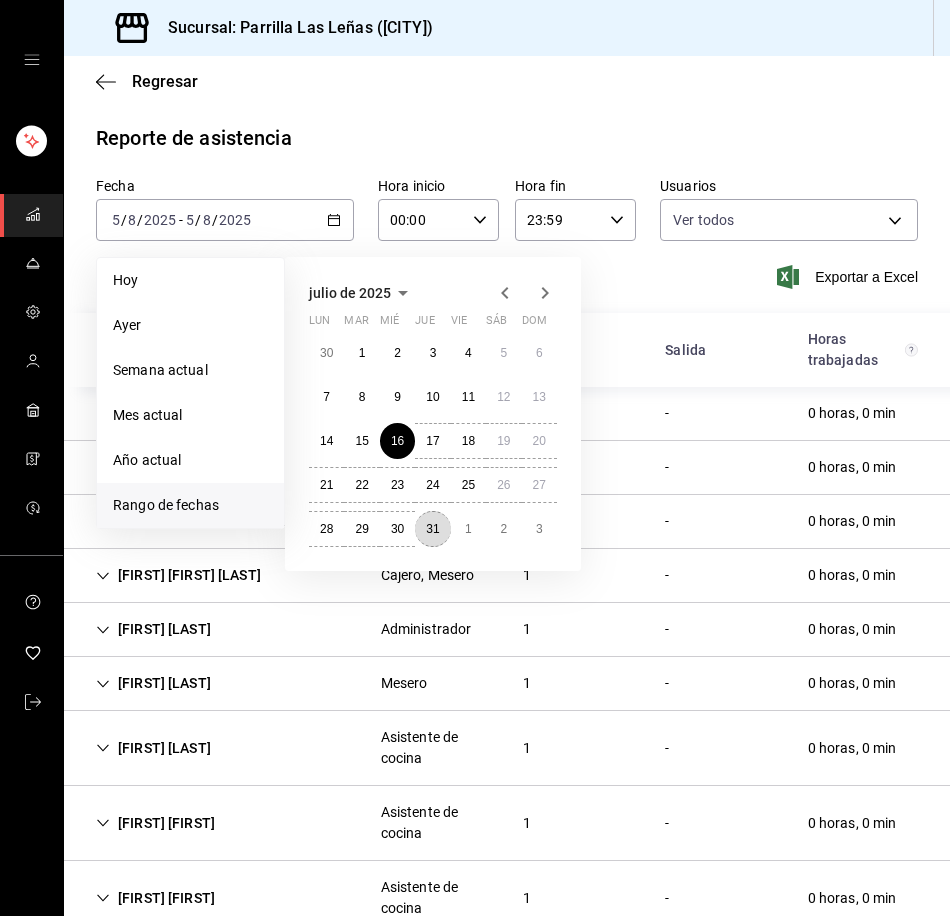 click on "31" at bounding box center (432, 529) 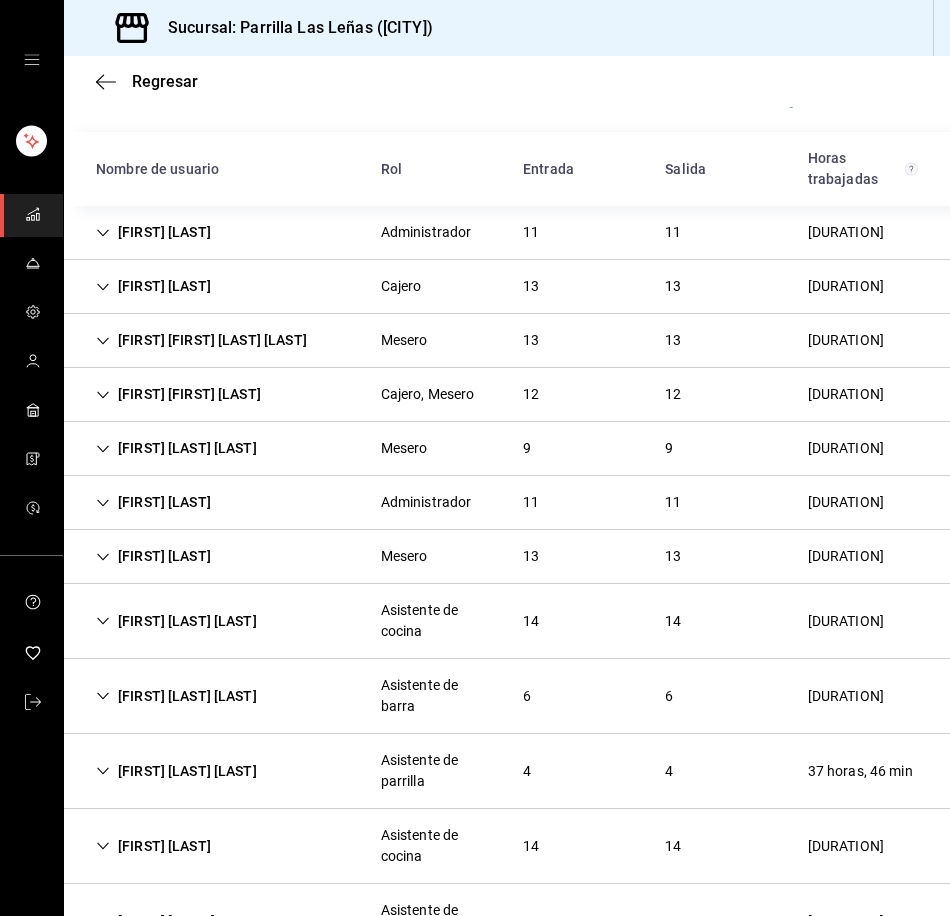 scroll, scrollTop: 200, scrollLeft: 0, axis: vertical 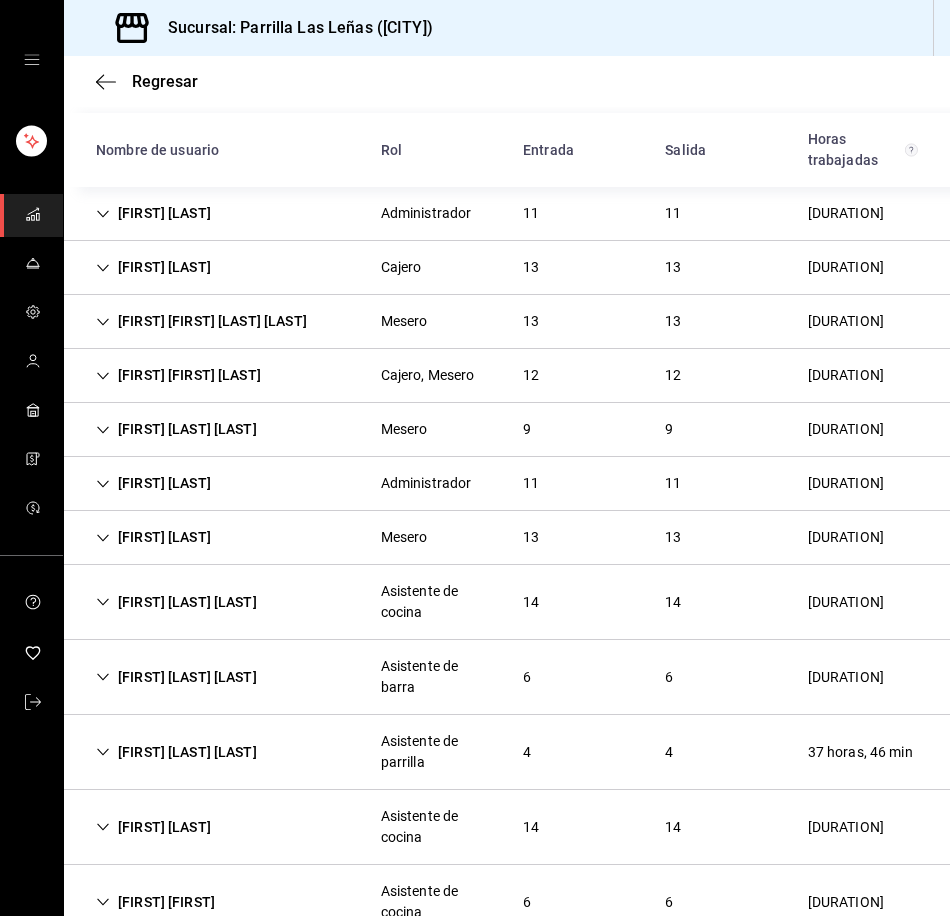 click 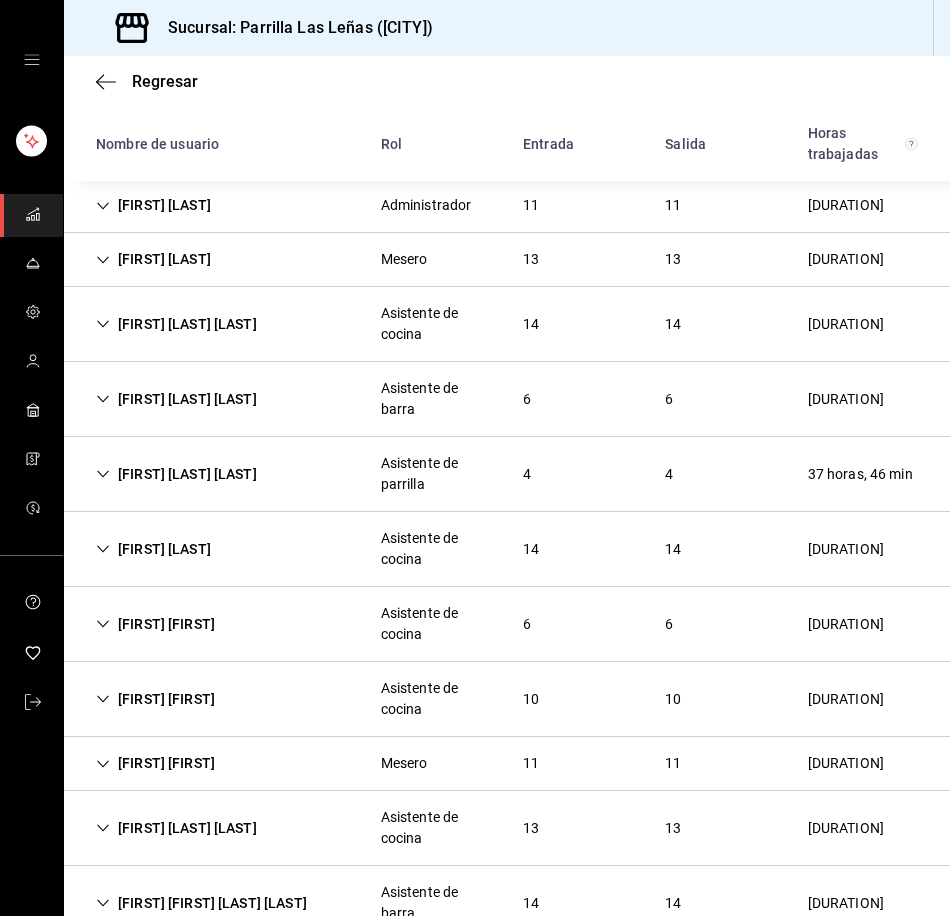scroll, scrollTop: 1500, scrollLeft: 0, axis: vertical 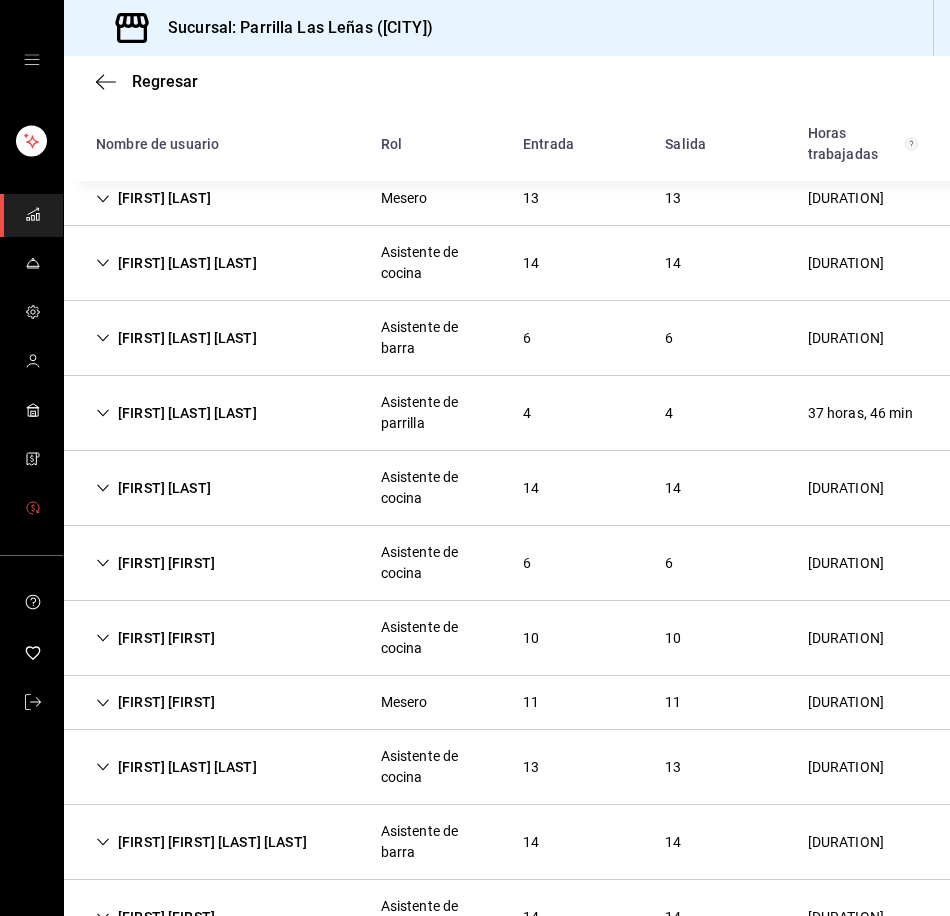 click at bounding box center (31, 509) 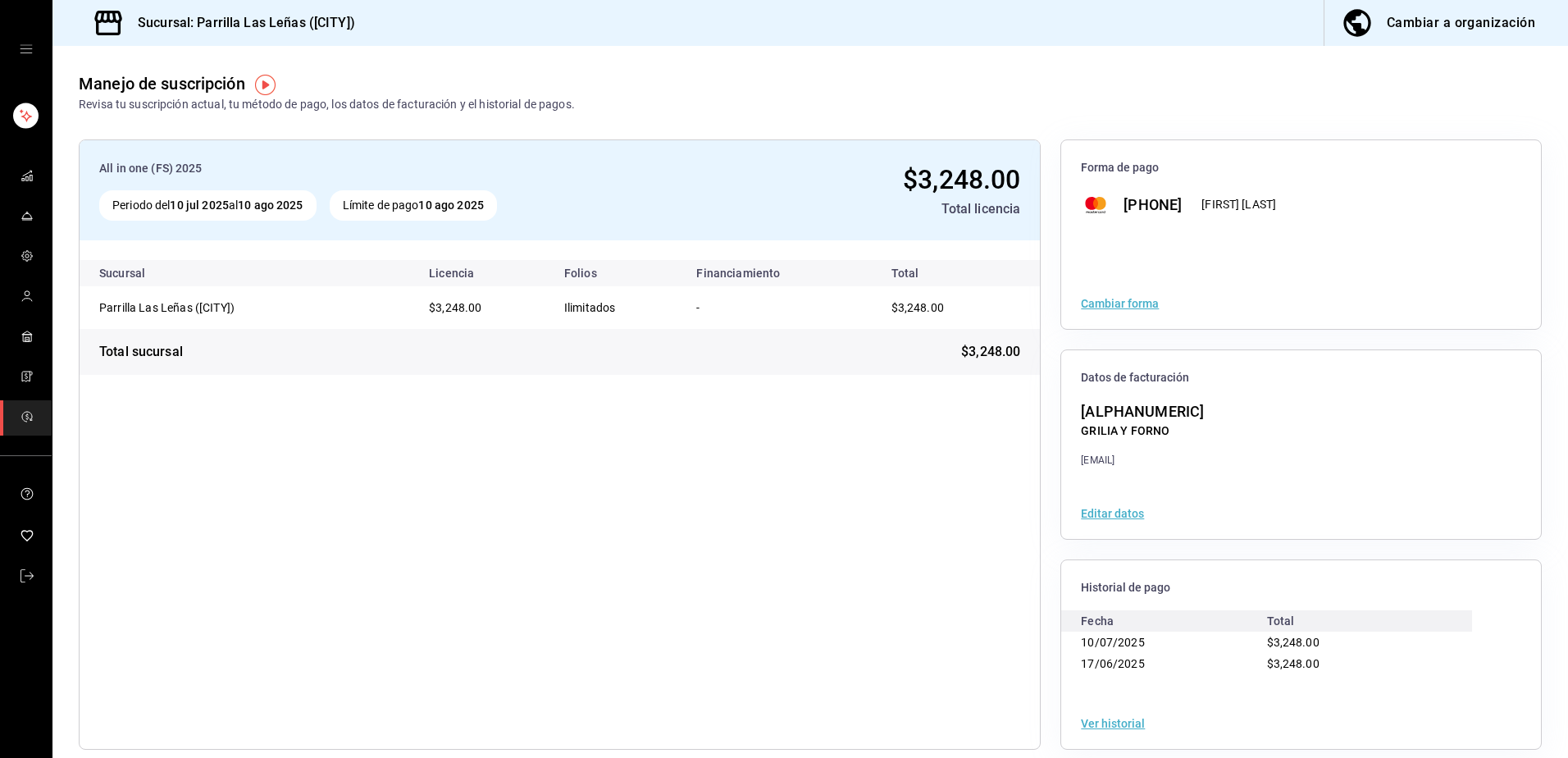 scroll, scrollTop: 0, scrollLeft: 0, axis: both 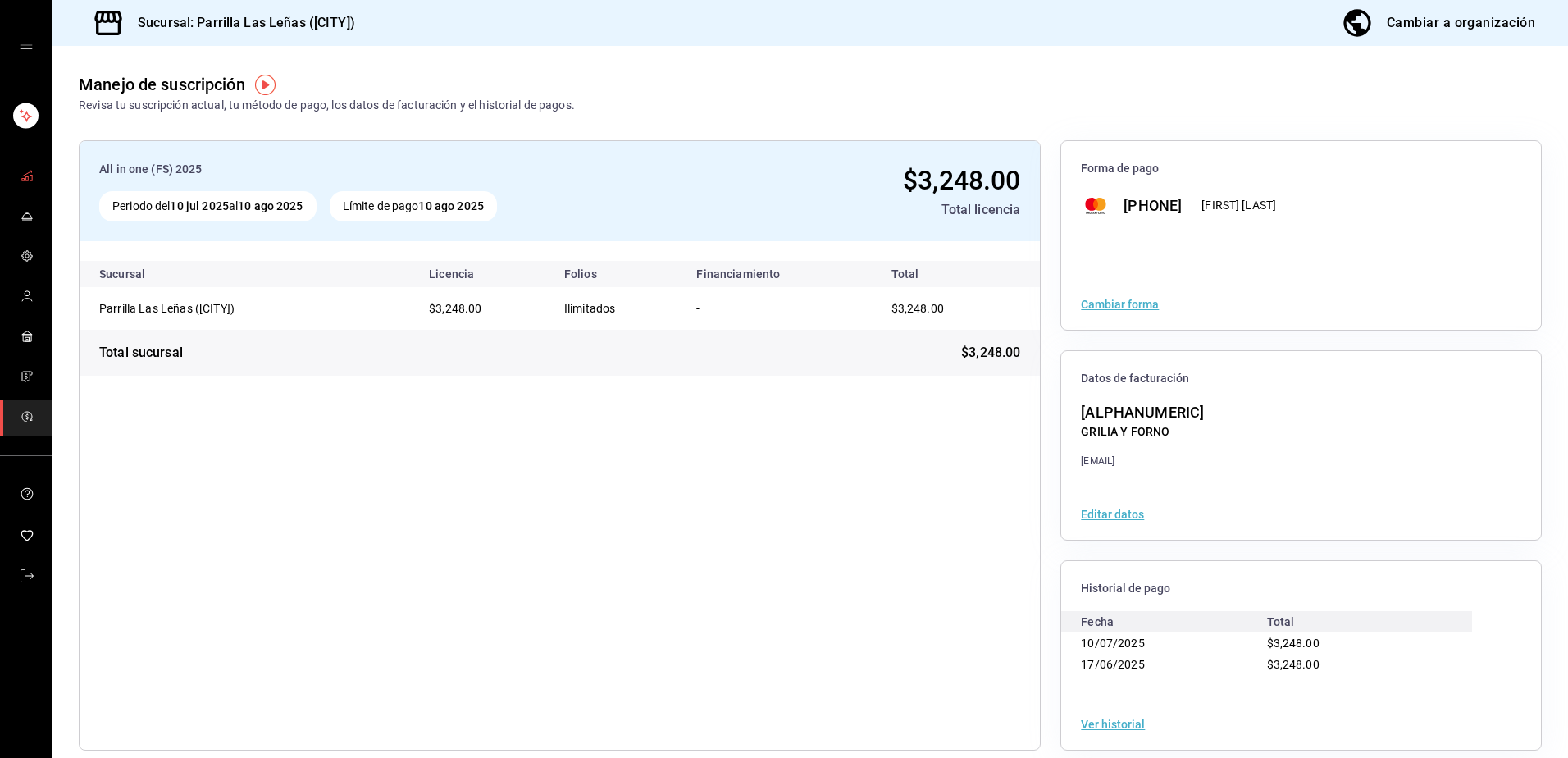 click 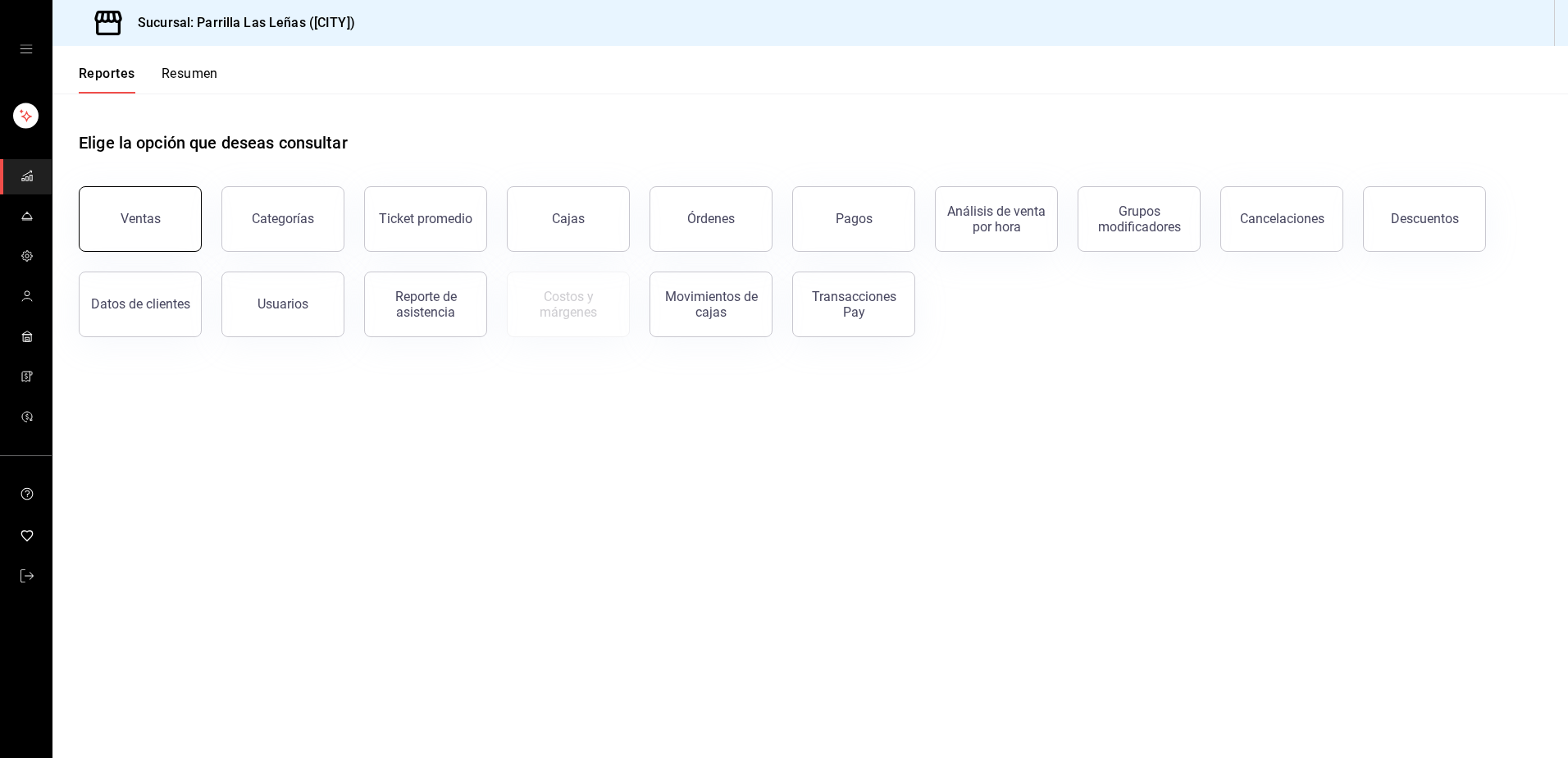click on "Ventas" at bounding box center [140, 218] 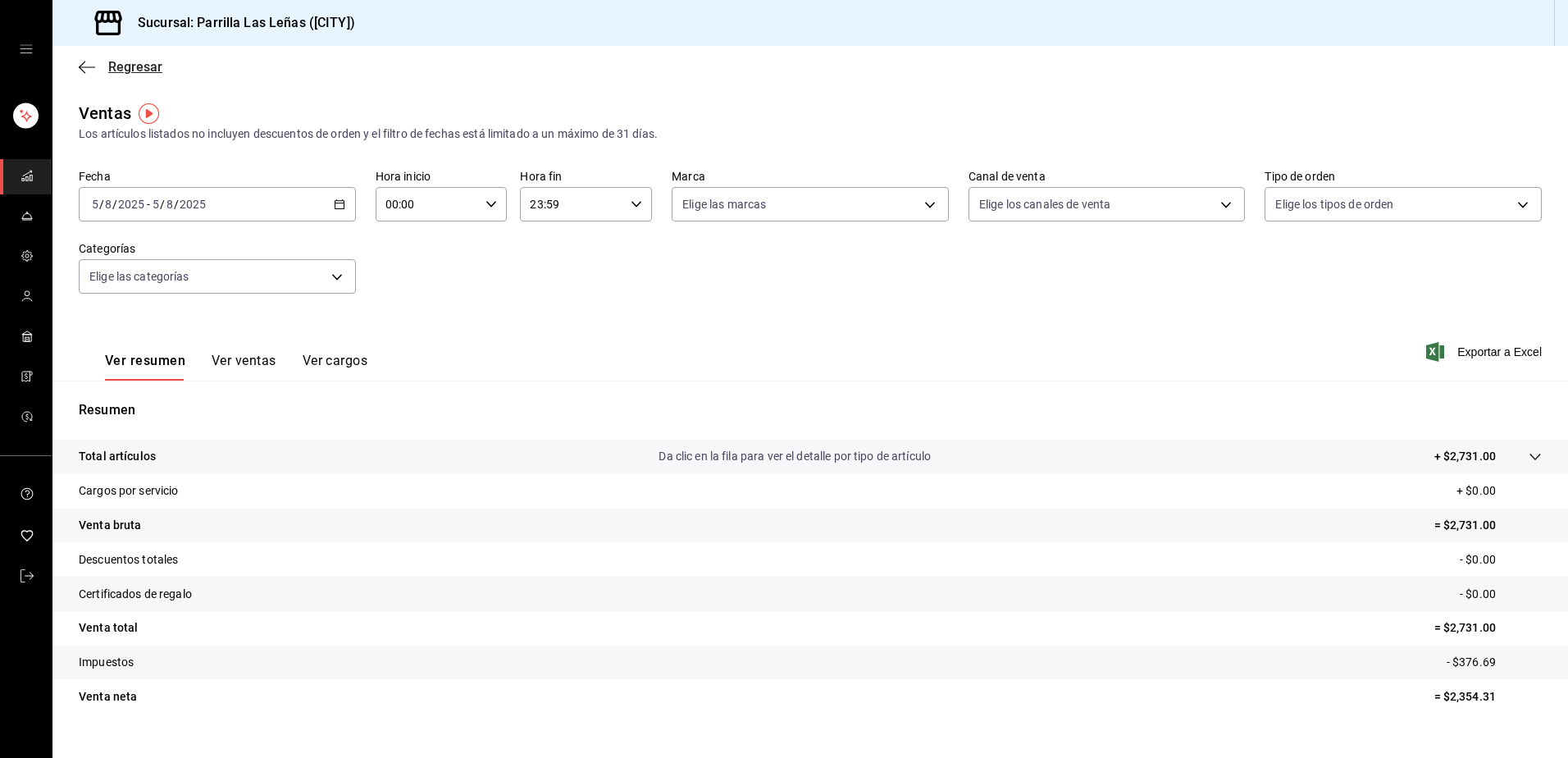 click 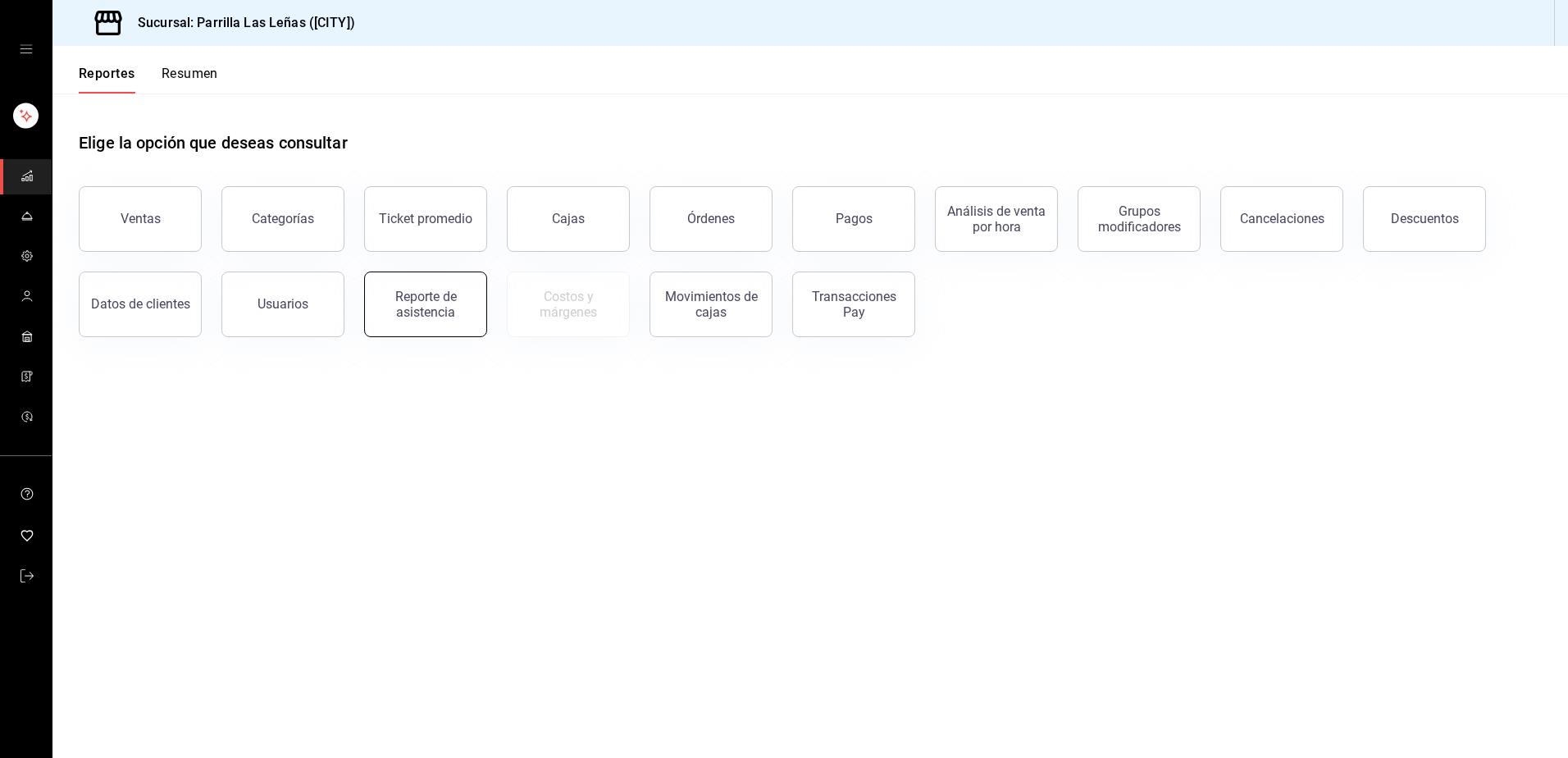 drag, startPoint x: 463, startPoint y: 313, endPoint x: 454, endPoint y: 313, distance: 9 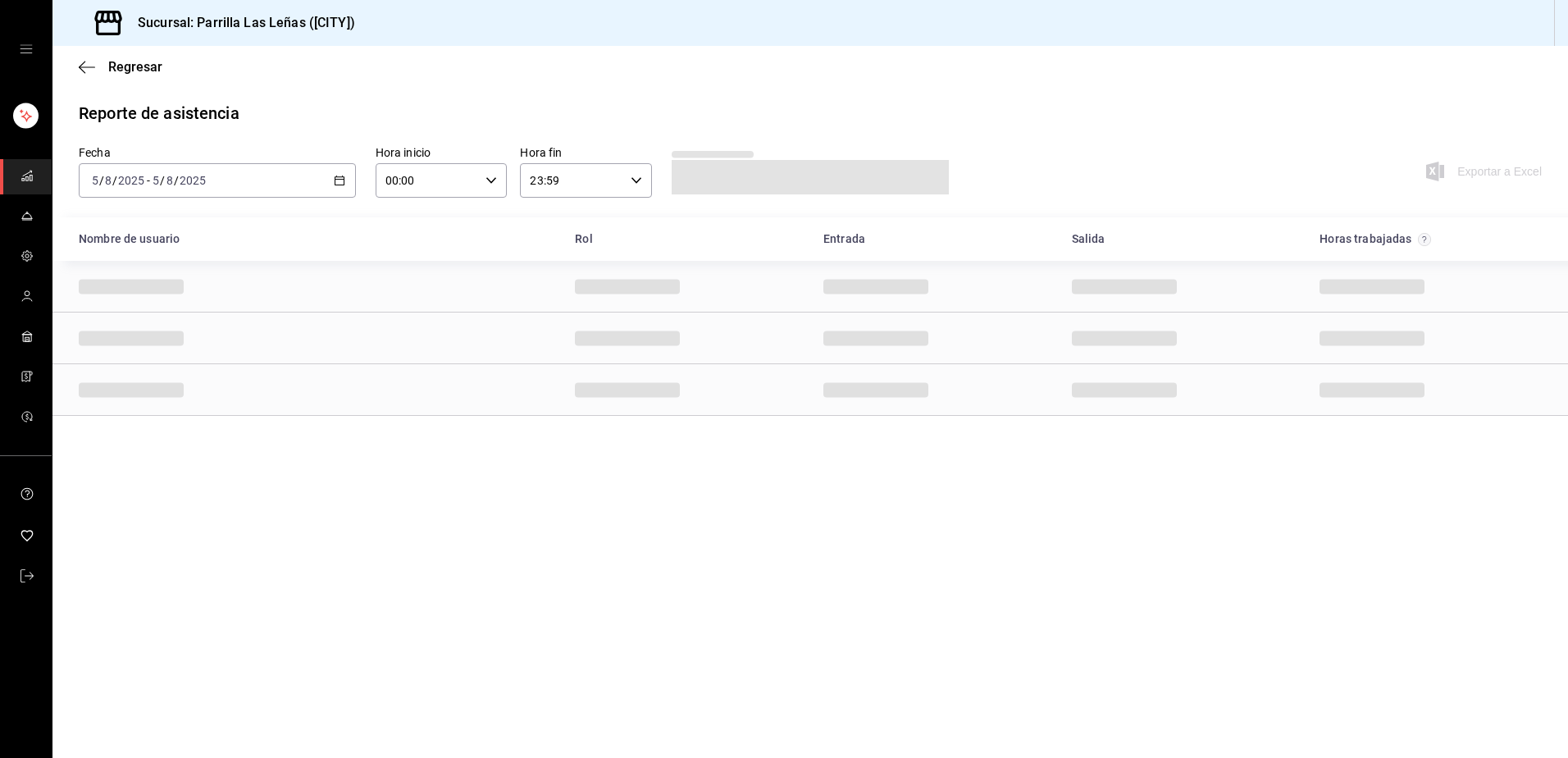 click 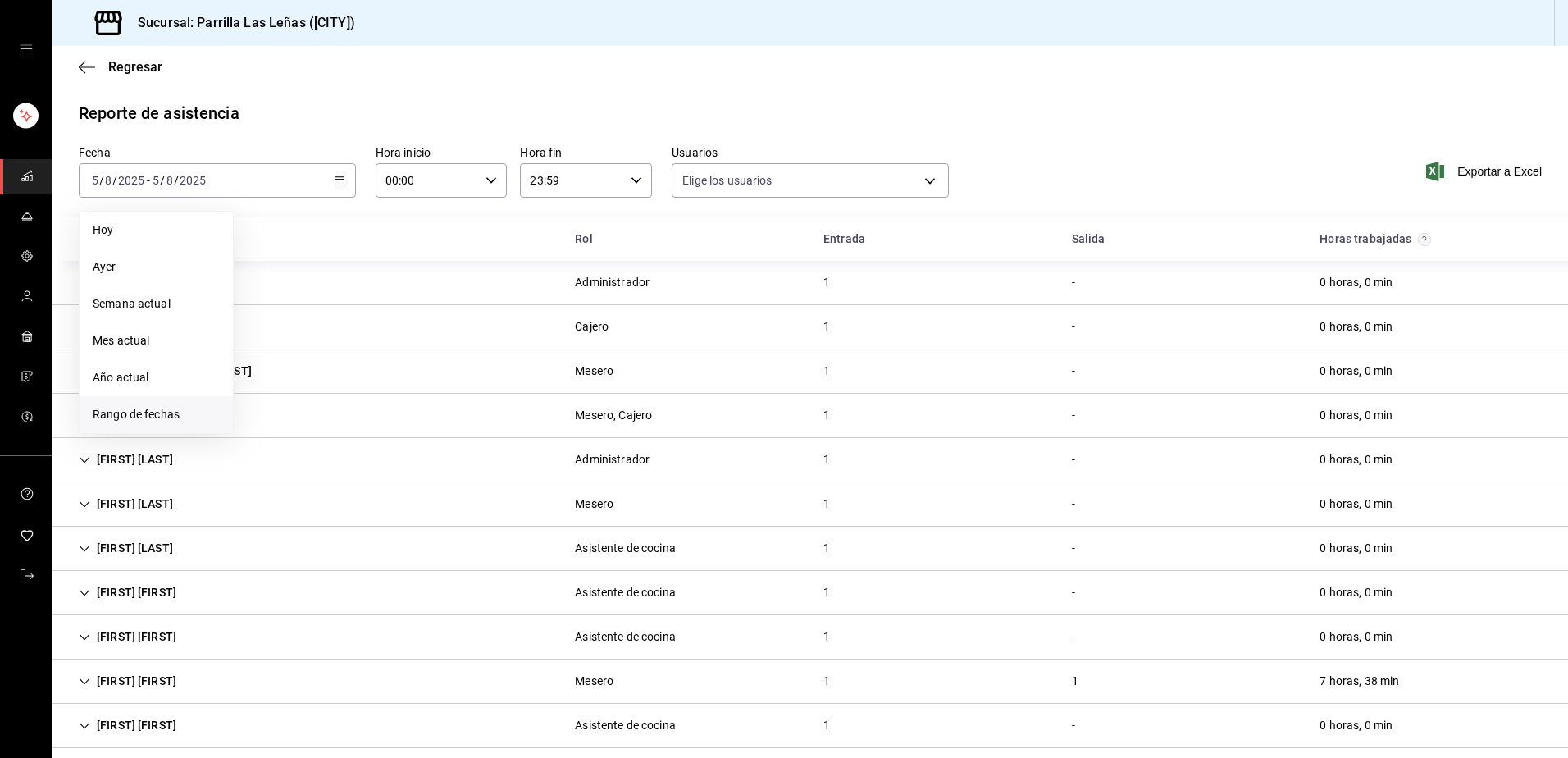 type on "[UUID],[UUID],[UUID],[UUID],[UUID],[UUID],[UUID],[UUID],[UUID],[UUID],[UUID],[UUID],[UUID],[UUID],[UUID],[UUID],[UUID],[UUID],[UUID],[UUID],[UUID],[UUID],[UUID],[UUID],[UUID]" 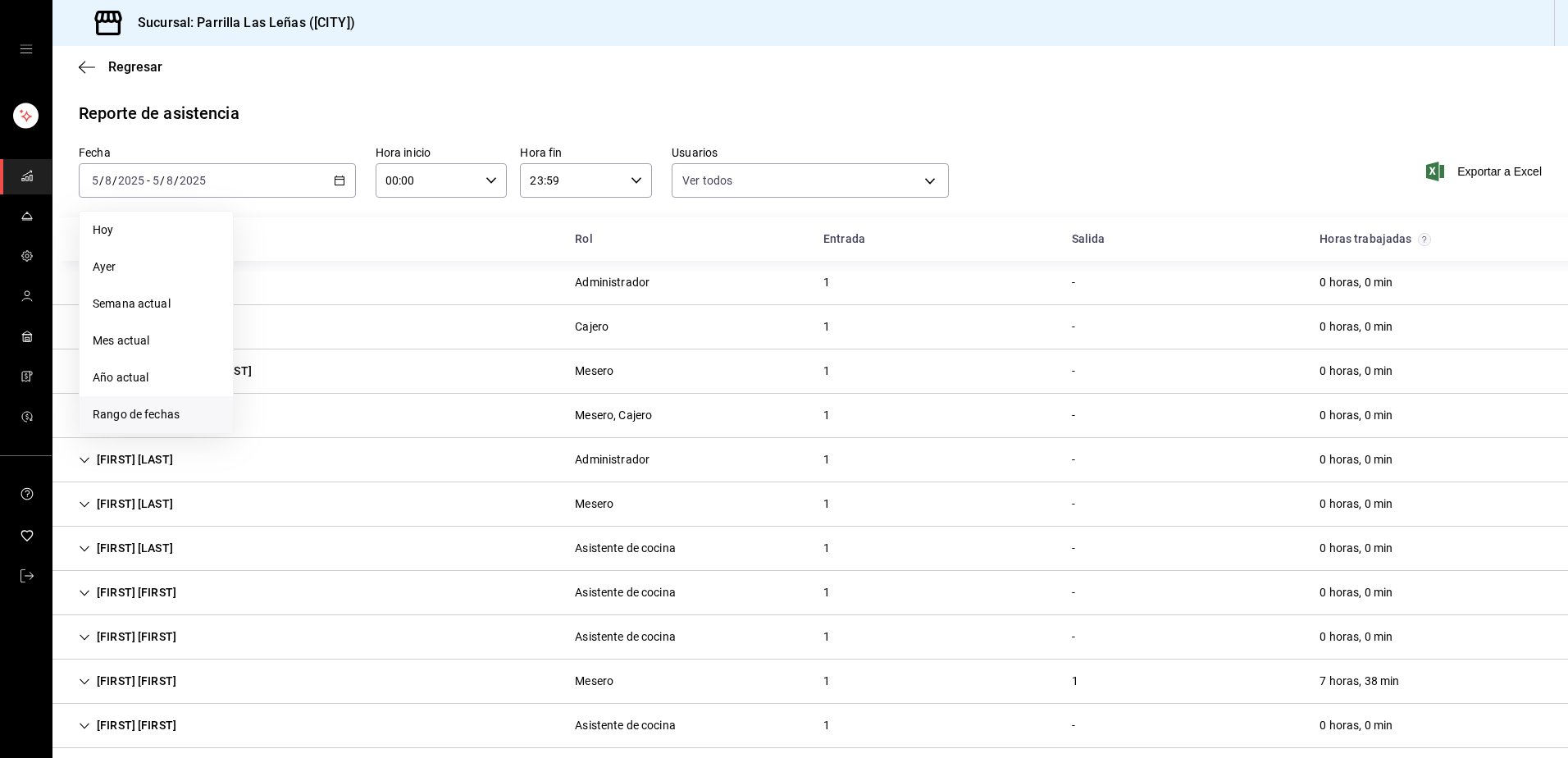 click on "Rango de fechas" at bounding box center (156, 414) 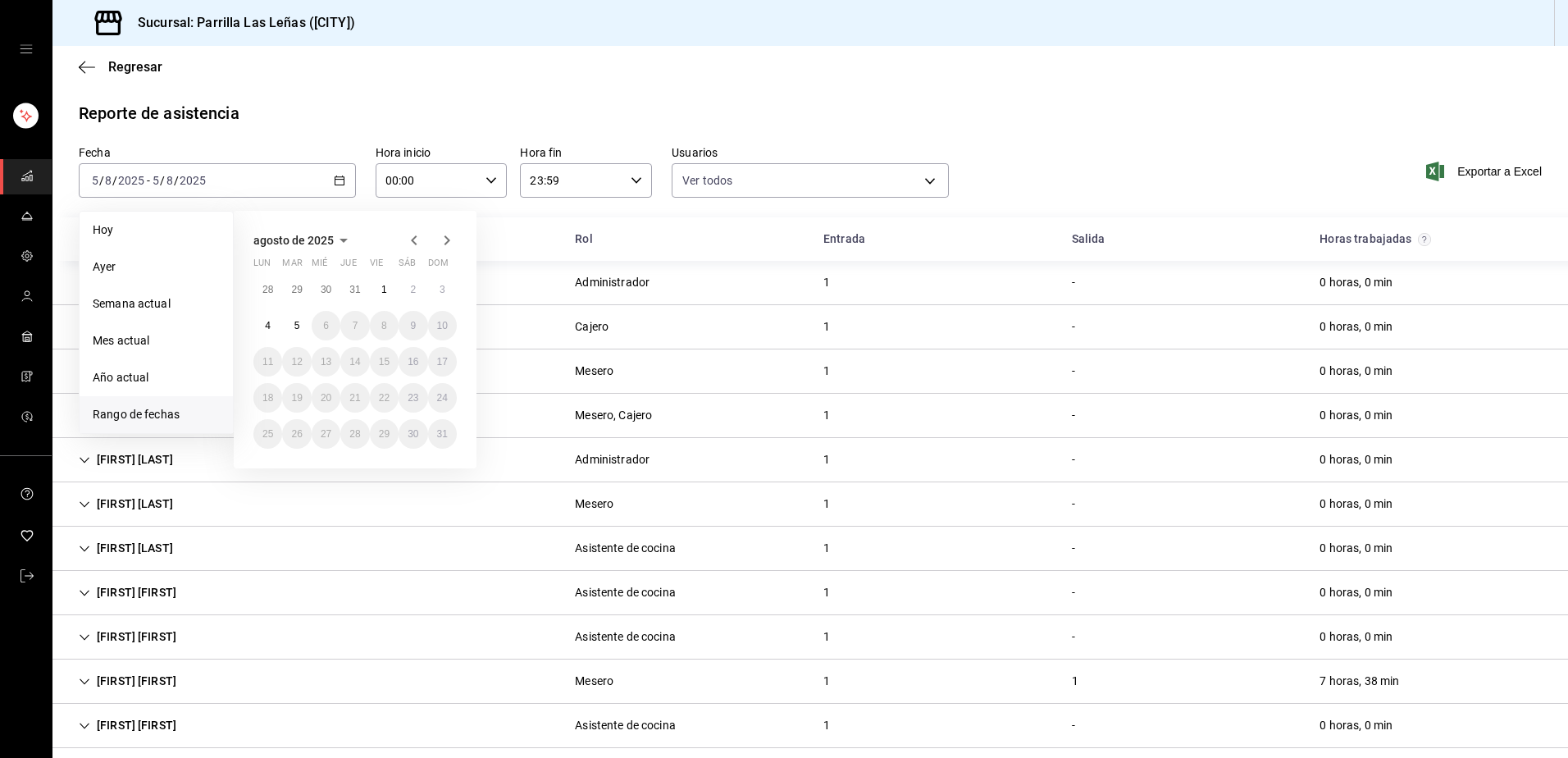 click 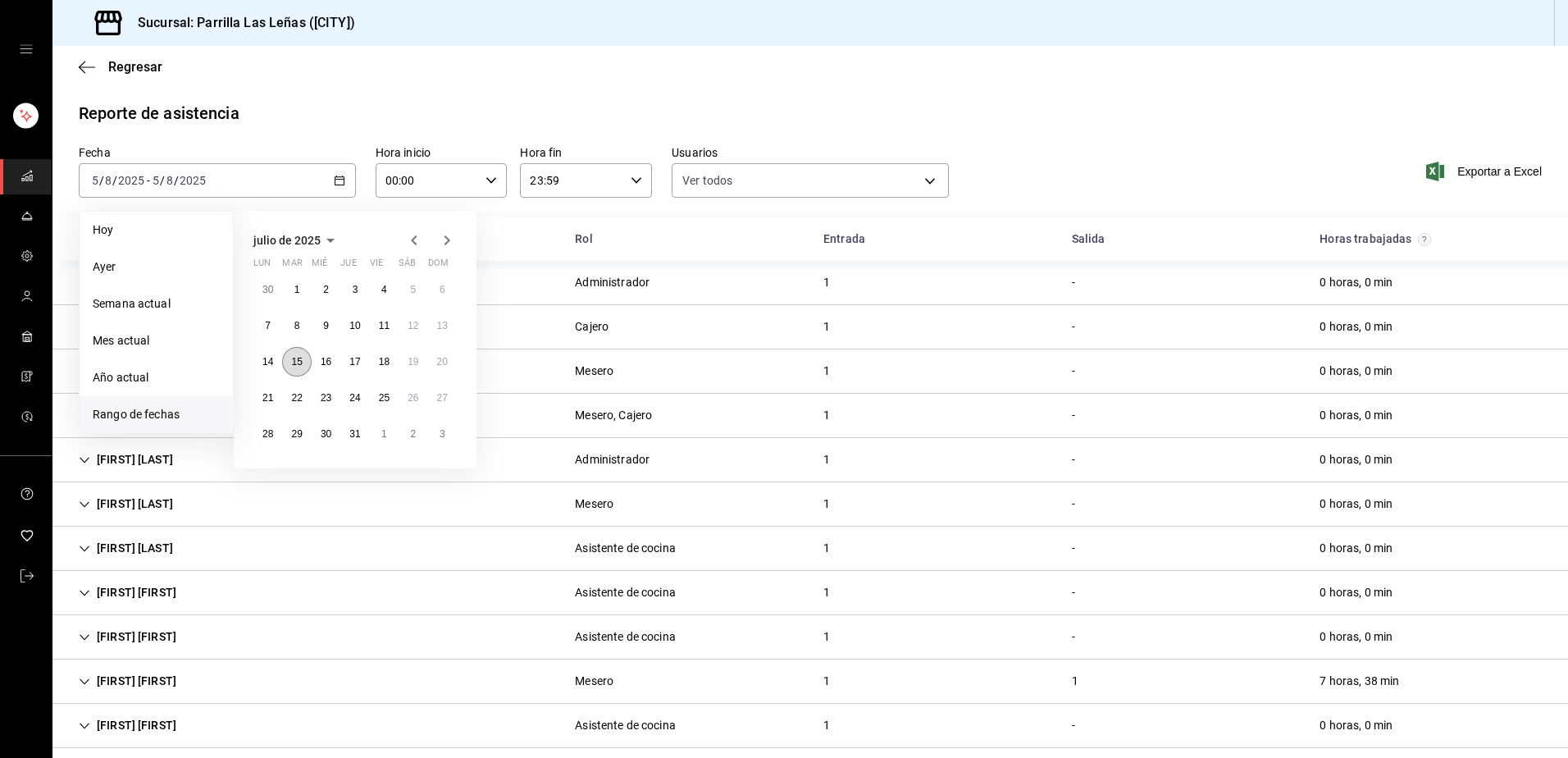 click on "15" at bounding box center (296, 362) 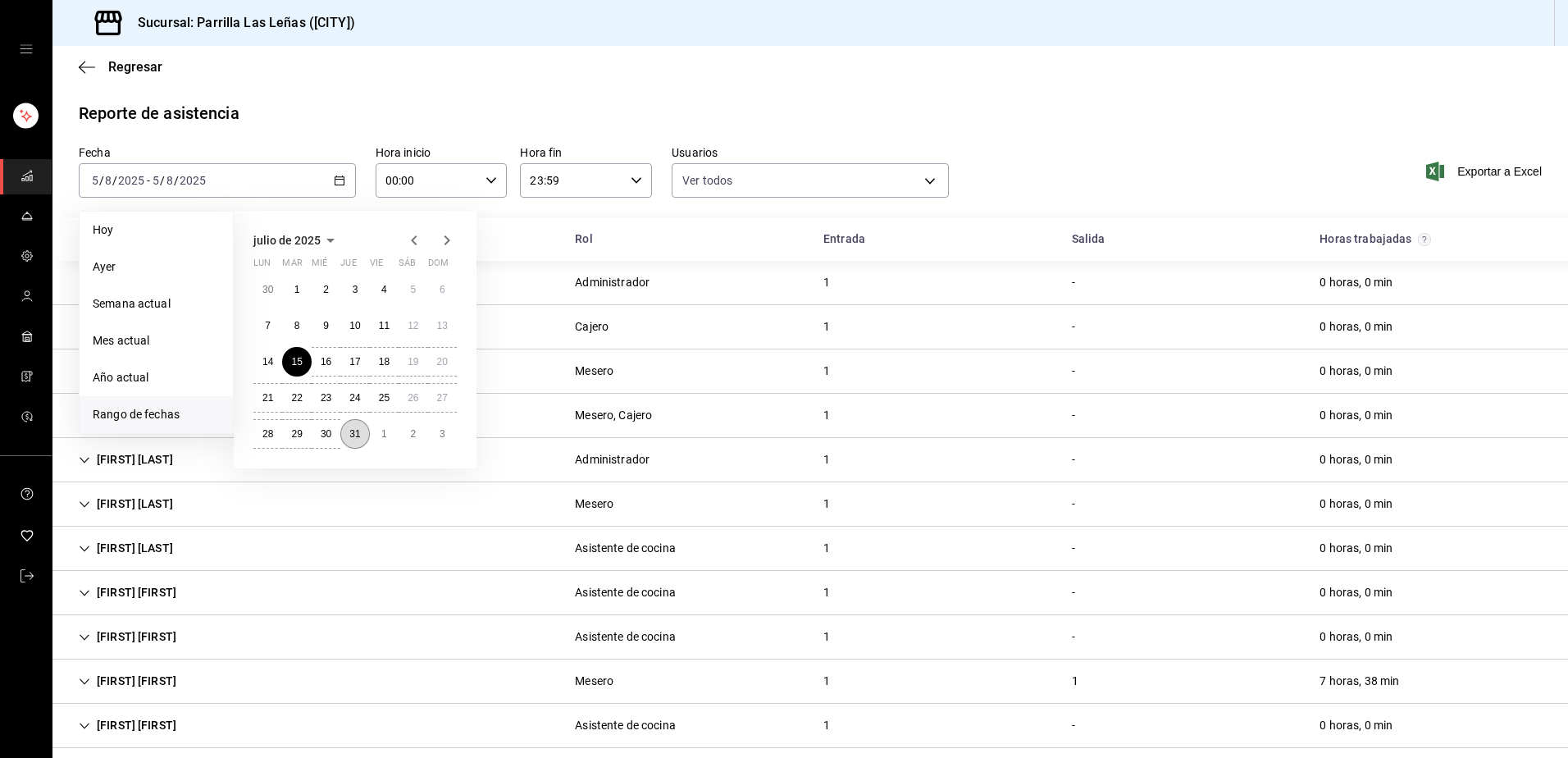 click on "31" at bounding box center (354, 434) 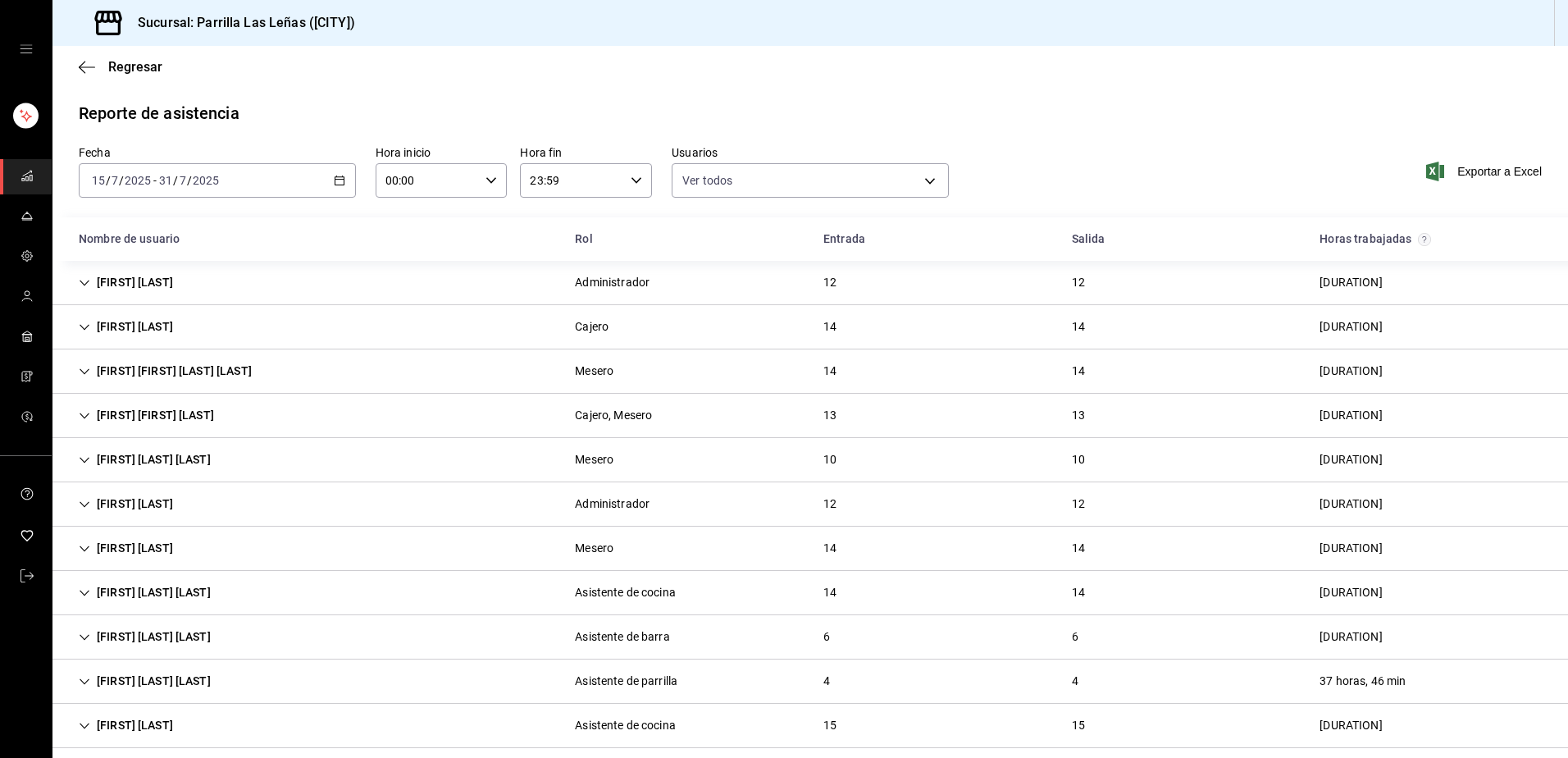 click on "[FIRST] [LAST] [LAST]" at bounding box center (144, 459) 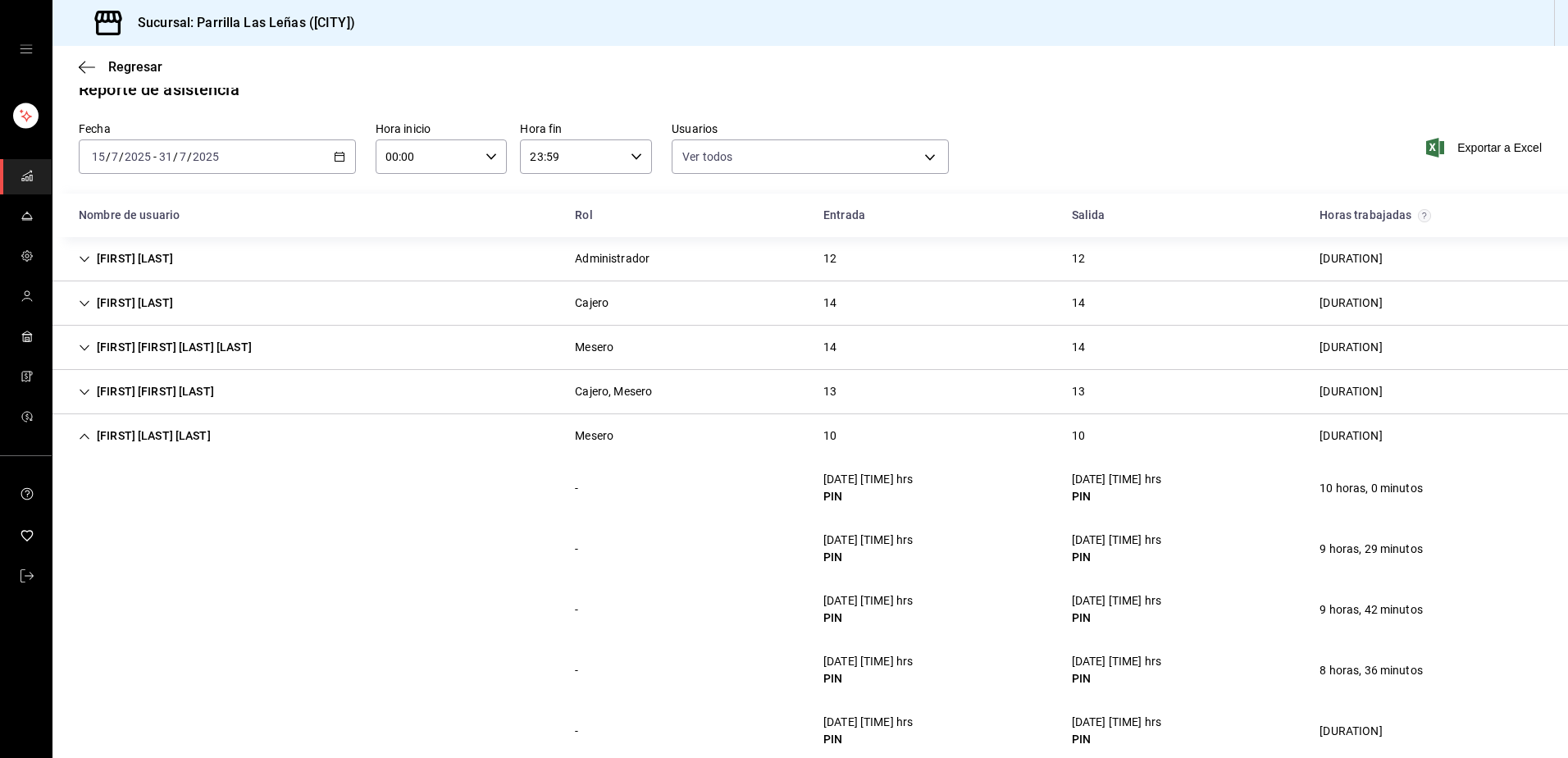 scroll, scrollTop: 0, scrollLeft: 0, axis: both 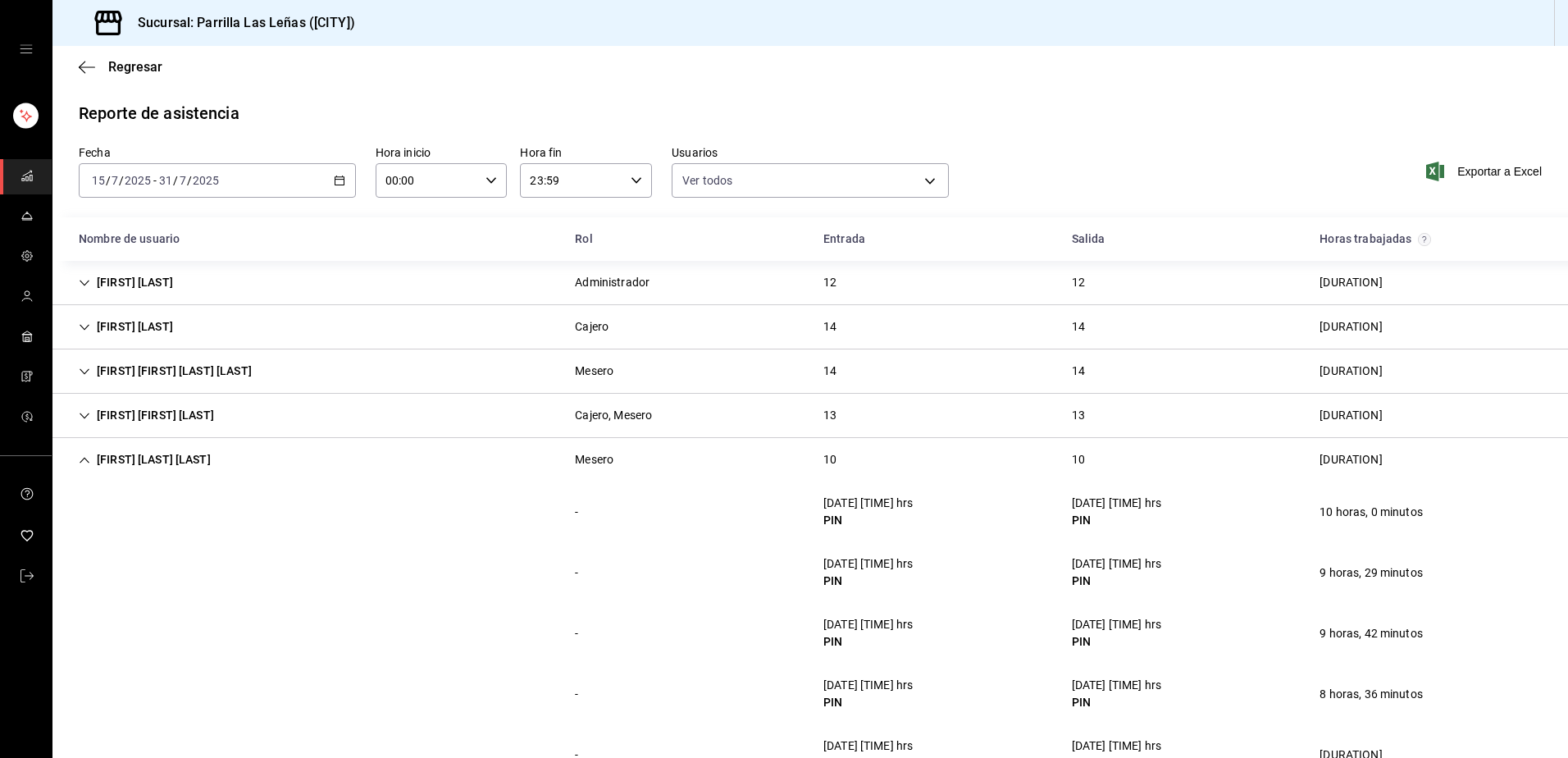 click on "[DATE] [DATE] [DATE] / [MONTH] / [YEAR] - [DATE] [MONTH] / [YEAR]" at bounding box center (217, 180) 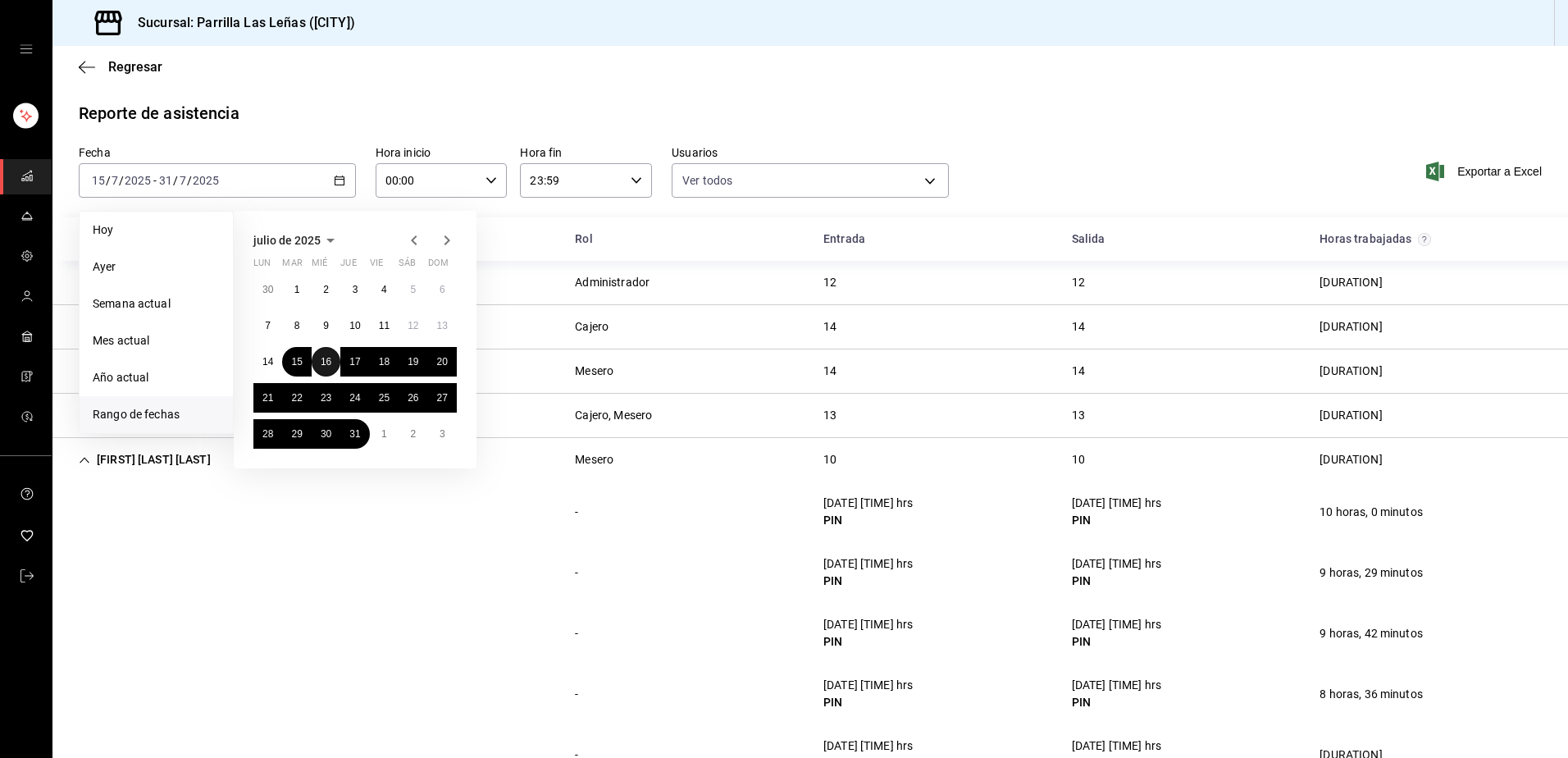 click on "16" at bounding box center (326, 362) 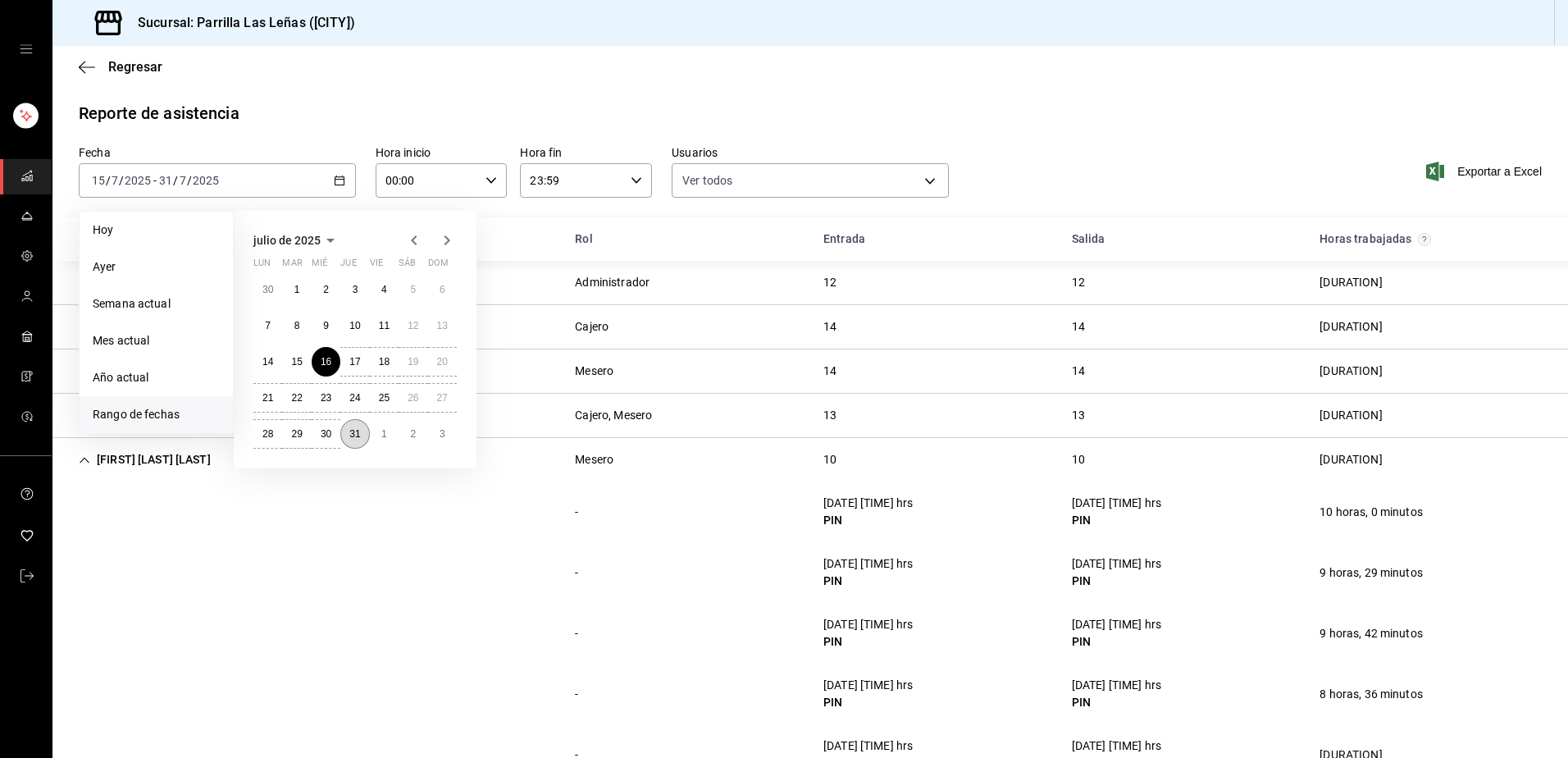 click on "31" at bounding box center (354, 434) 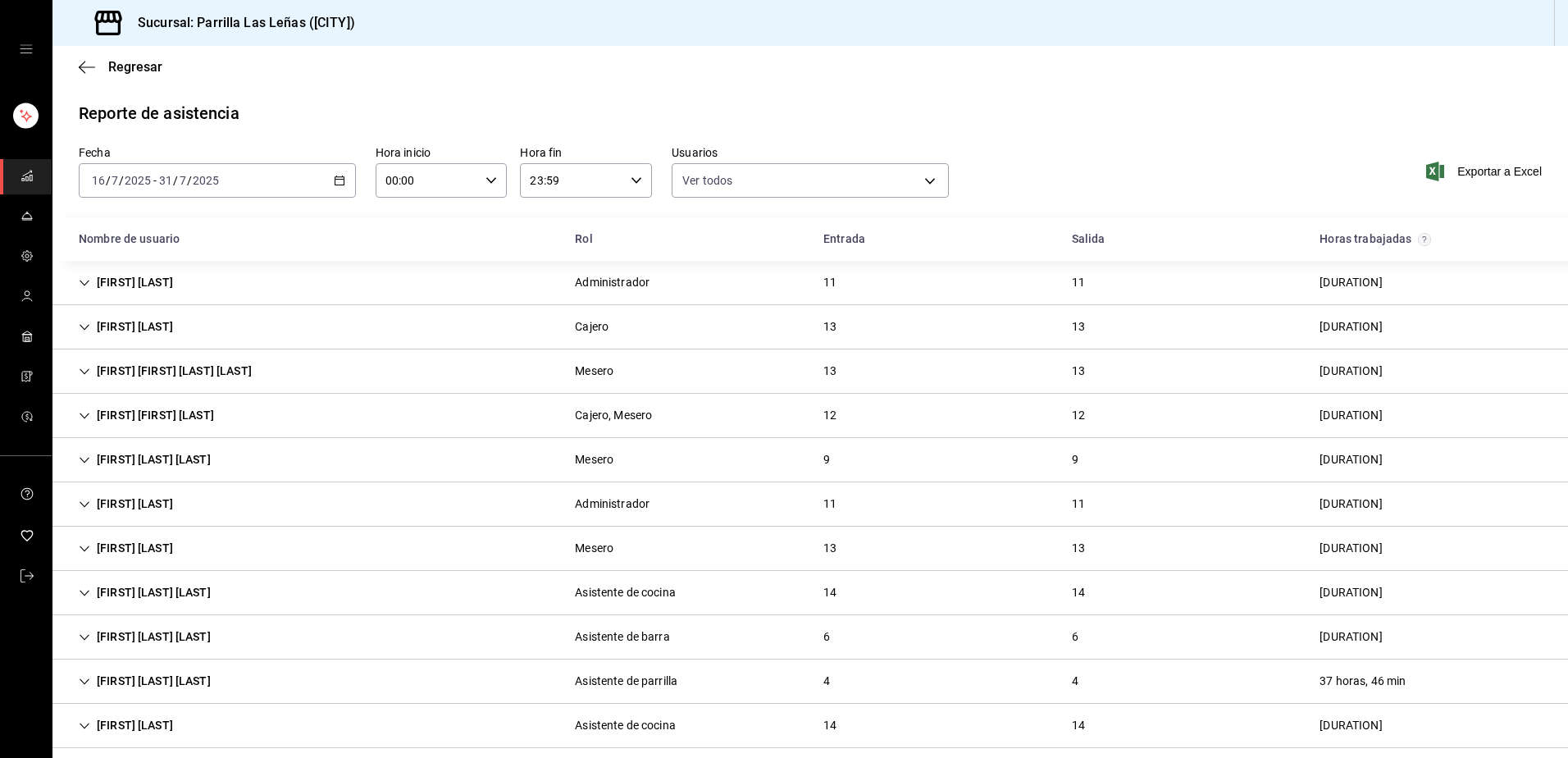 click on "[FIRST] [LAST] [LAST]" at bounding box center [144, 459] 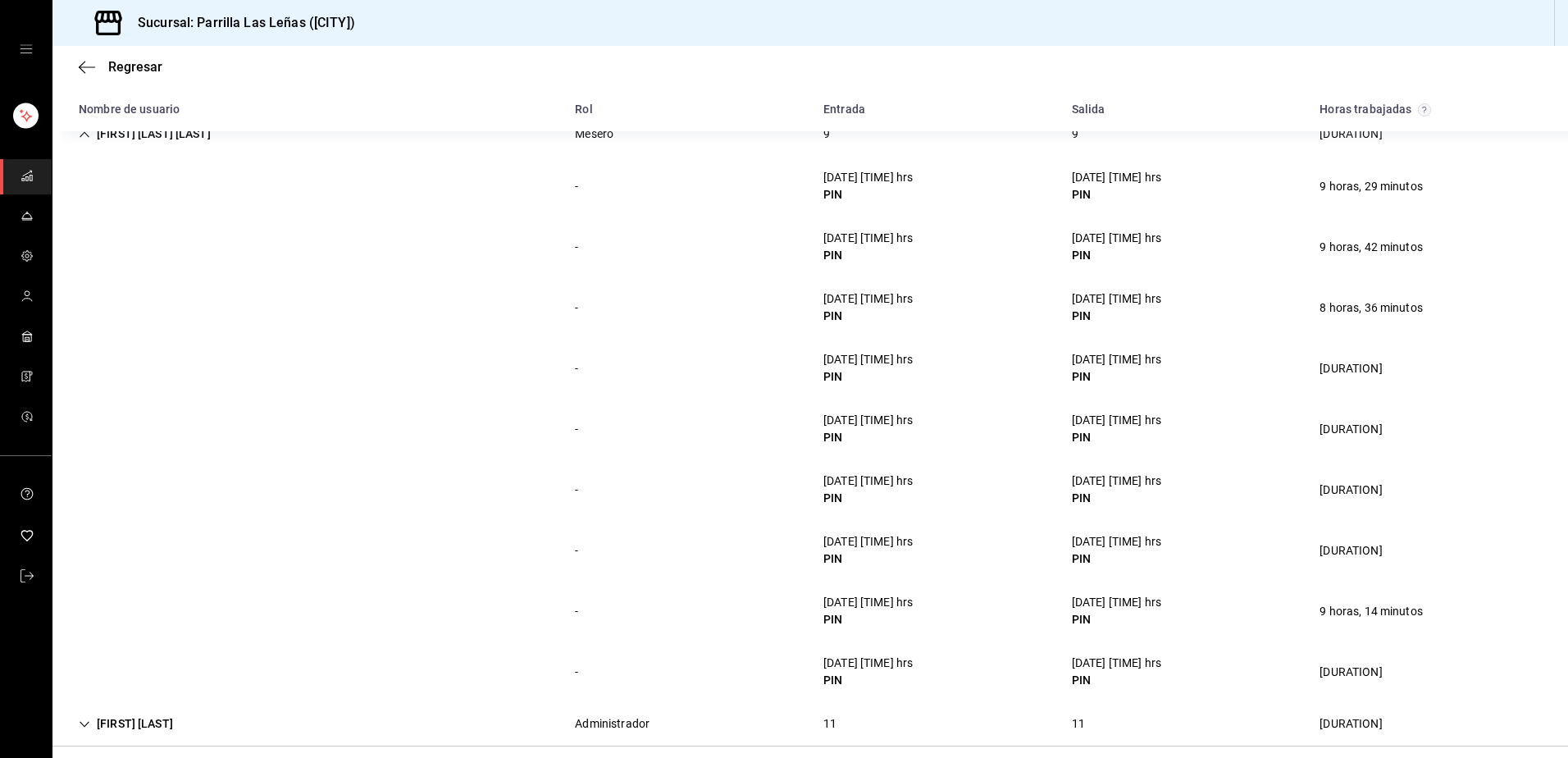 scroll, scrollTop: 328, scrollLeft: 0, axis: vertical 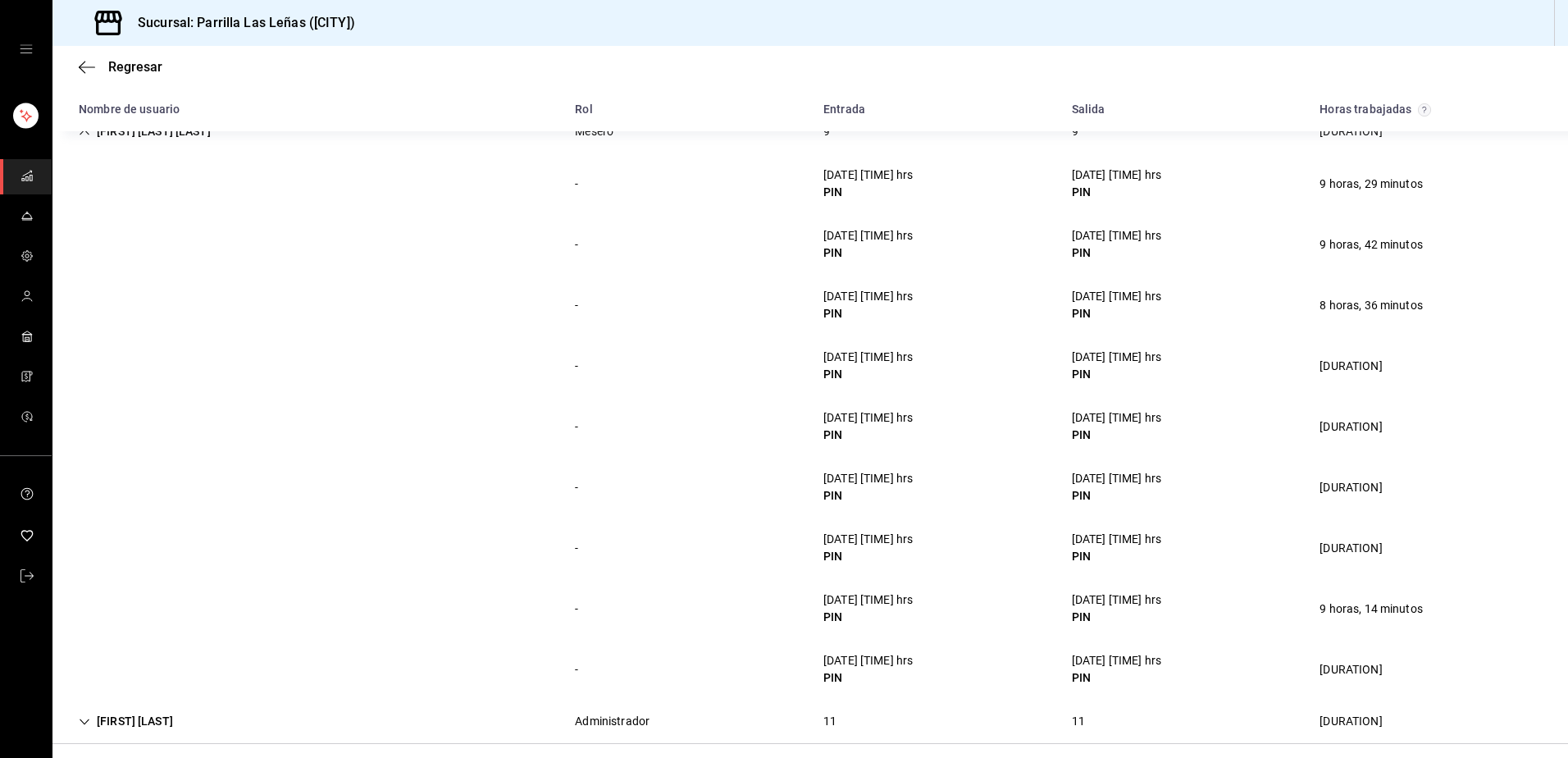 click on "- [DATE] [TIME] hrs PIN [DATE] [TIME] hrs PIN [DURATION]" at bounding box center (810, 548) 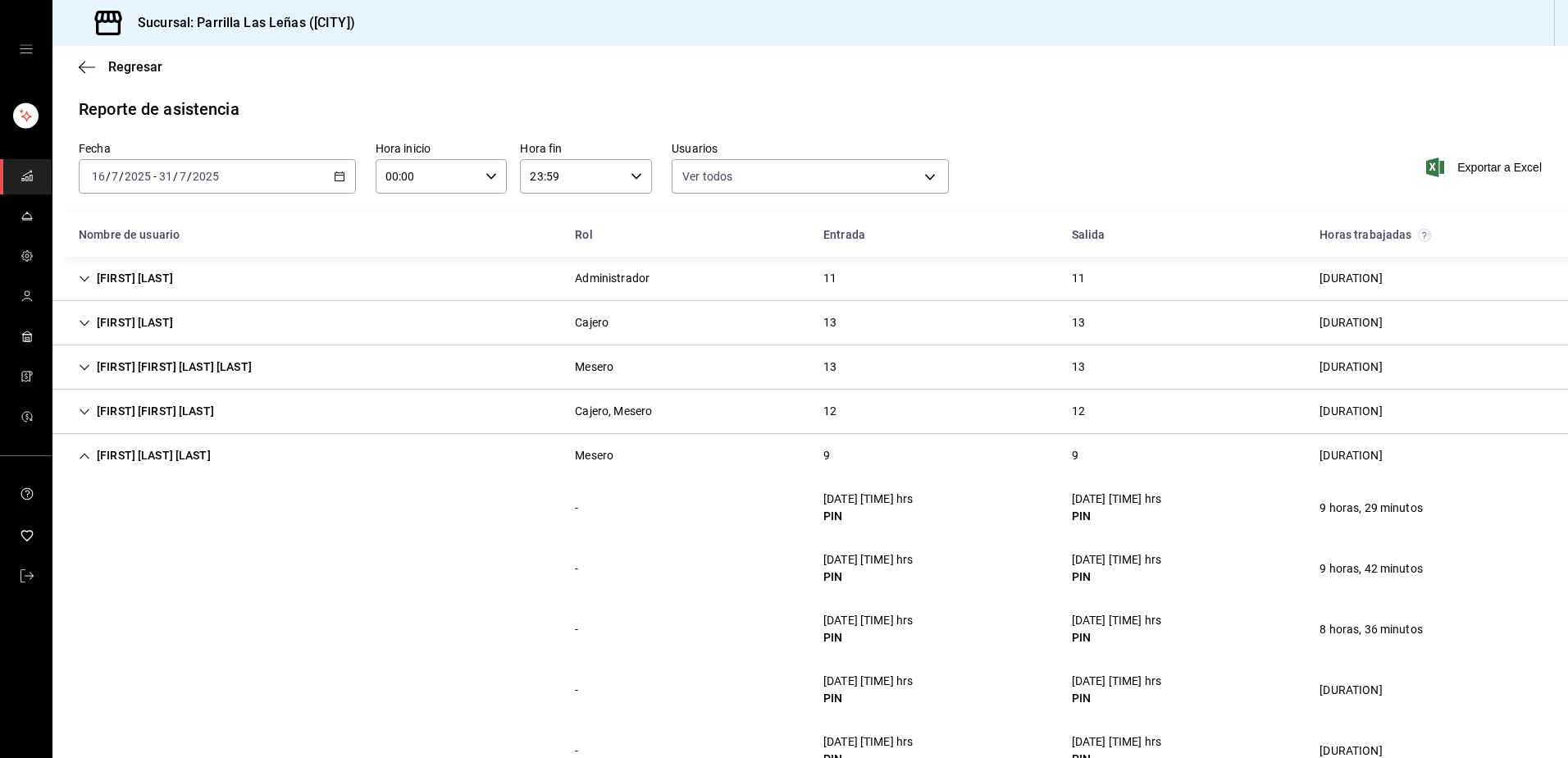 scroll, scrollTop: 0, scrollLeft: 0, axis: both 